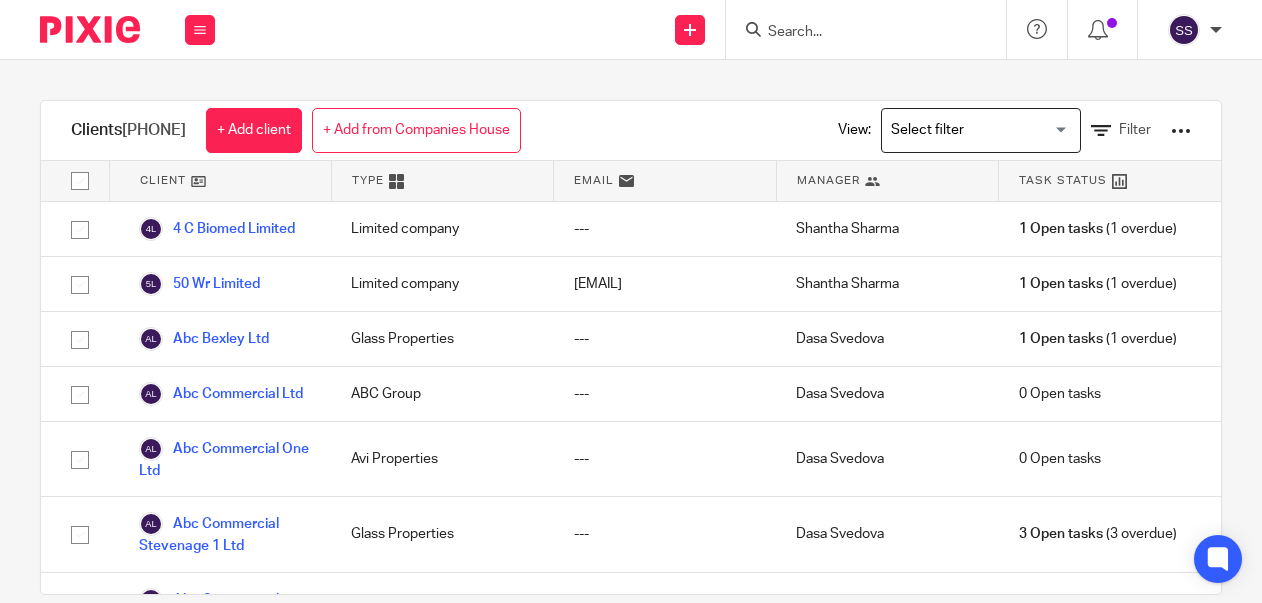 scroll, scrollTop: 0, scrollLeft: 0, axis: both 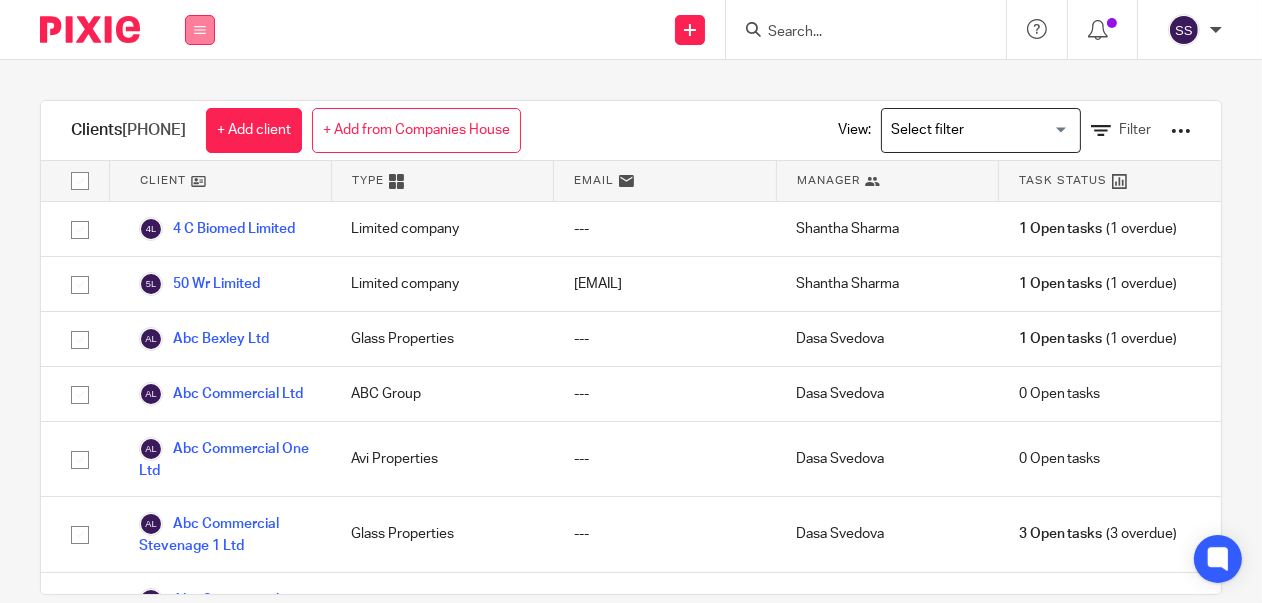 click at bounding box center [200, 30] 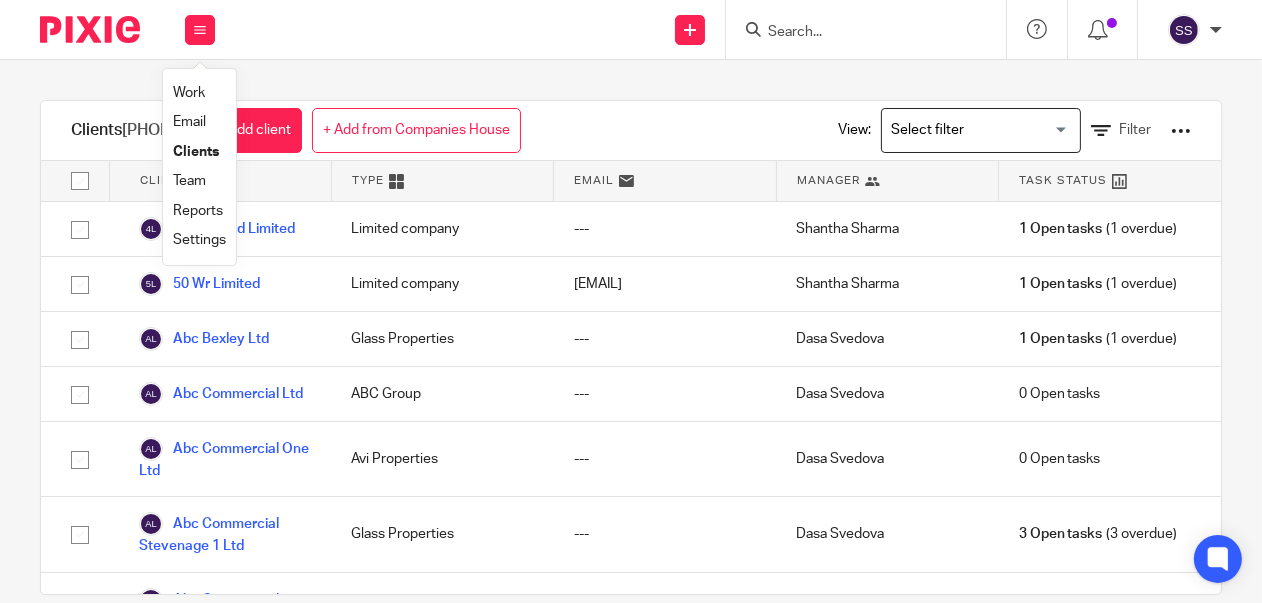 click on "Send new email
Create task
Add client
Get Support
Contact via email
Check our documentation
Access the academy
View roadmap" at bounding box center [748, 29] 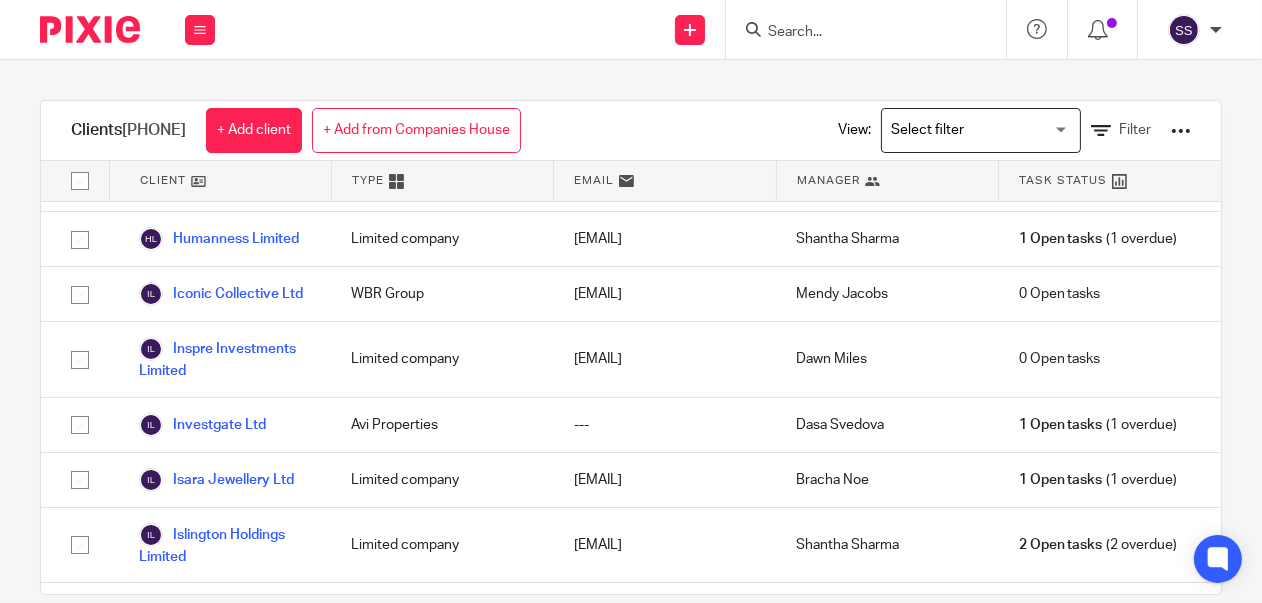 scroll, scrollTop: 9499, scrollLeft: 0, axis: vertical 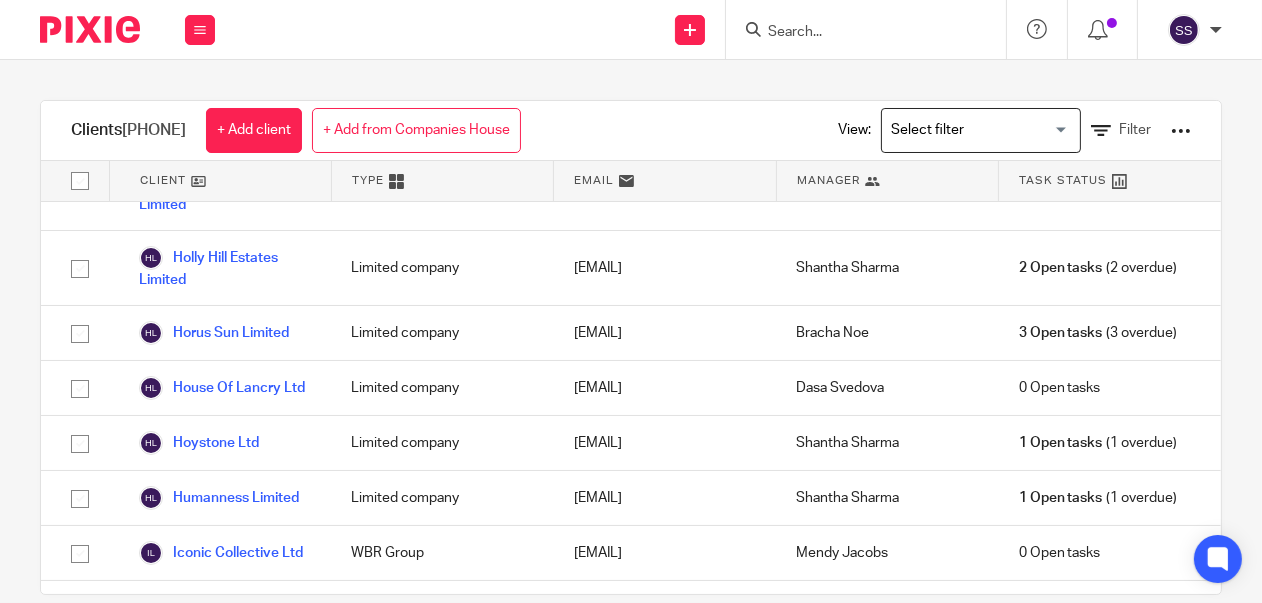 click on "Helena House Development Ltd" at bounding box center (225, 63) 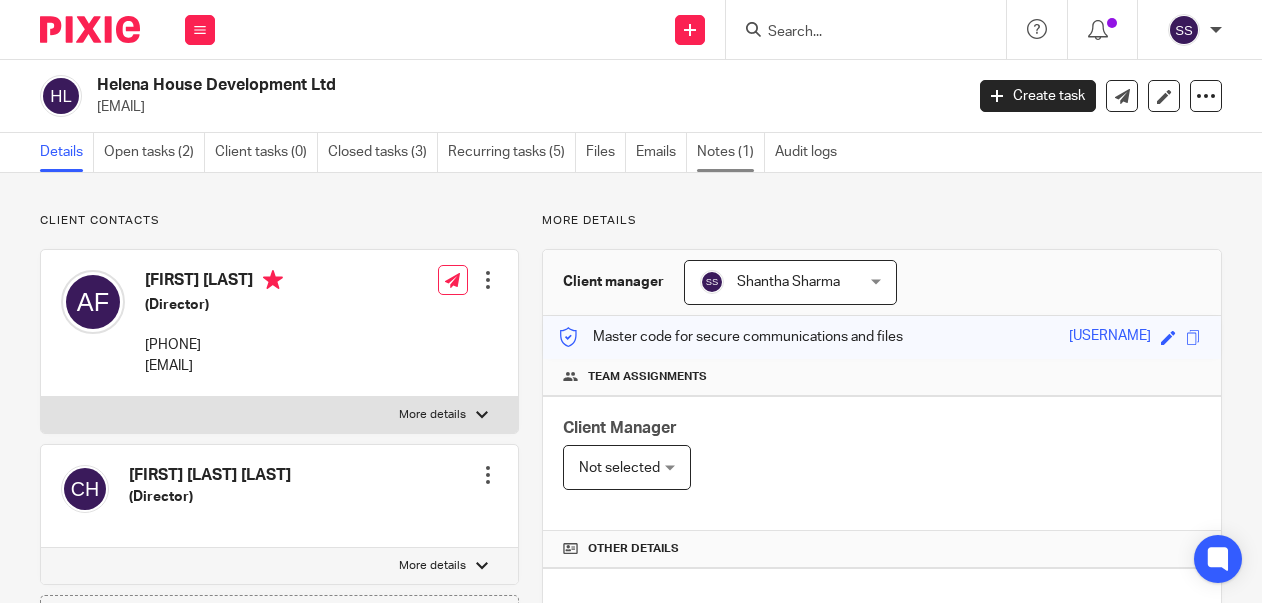 scroll, scrollTop: 0, scrollLeft: 0, axis: both 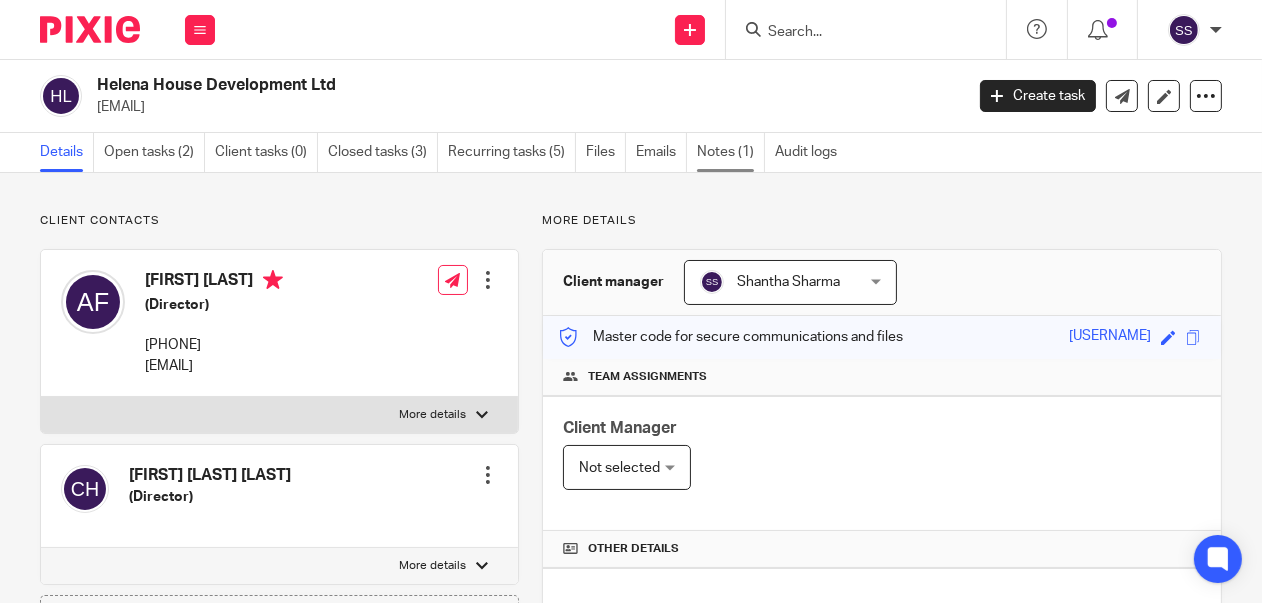 click on "Notes (1)" at bounding box center [731, 152] 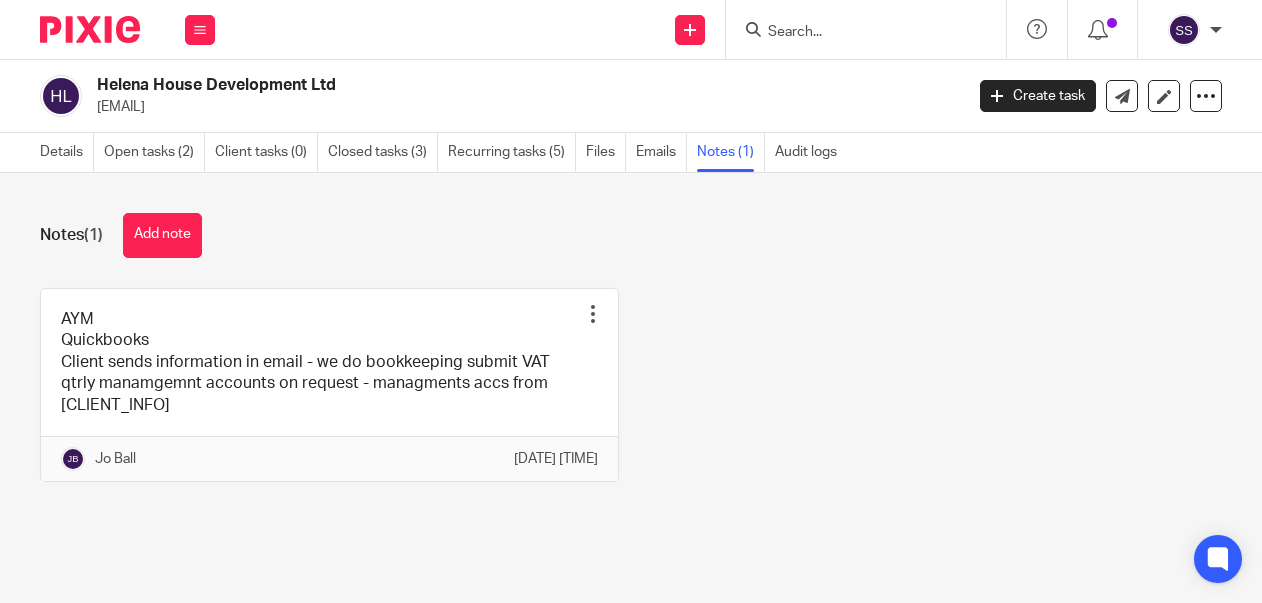 scroll, scrollTop: 0, scrollLeft: 0, axis: both 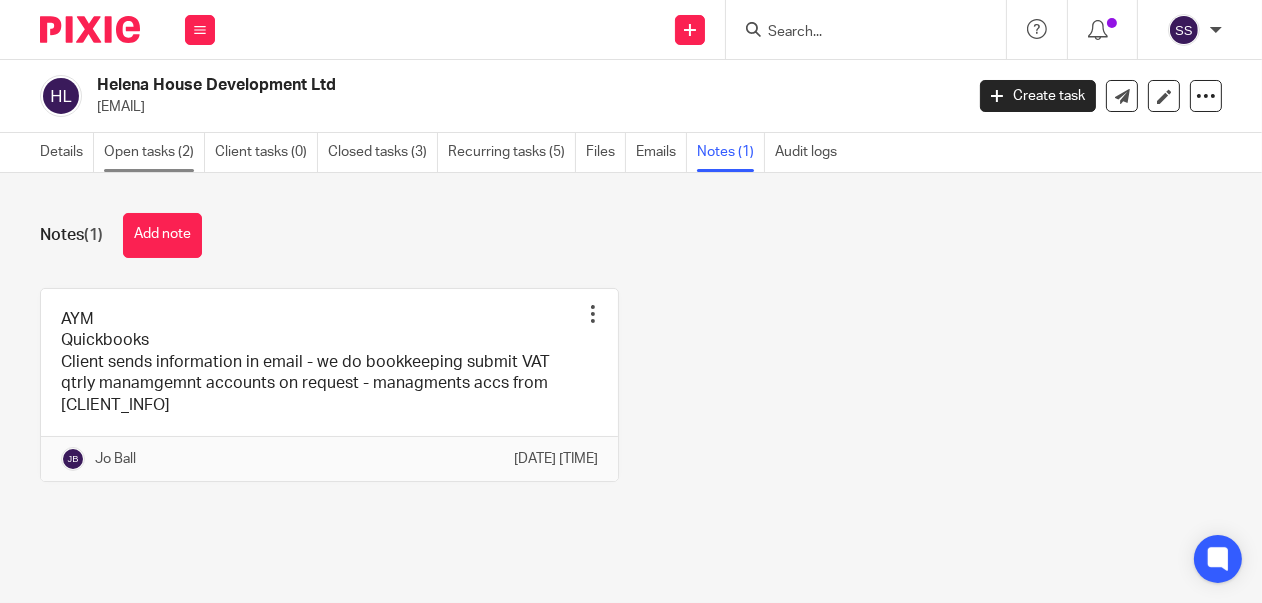 click on "Open tasks (2)" at bounding box center [154, 152] 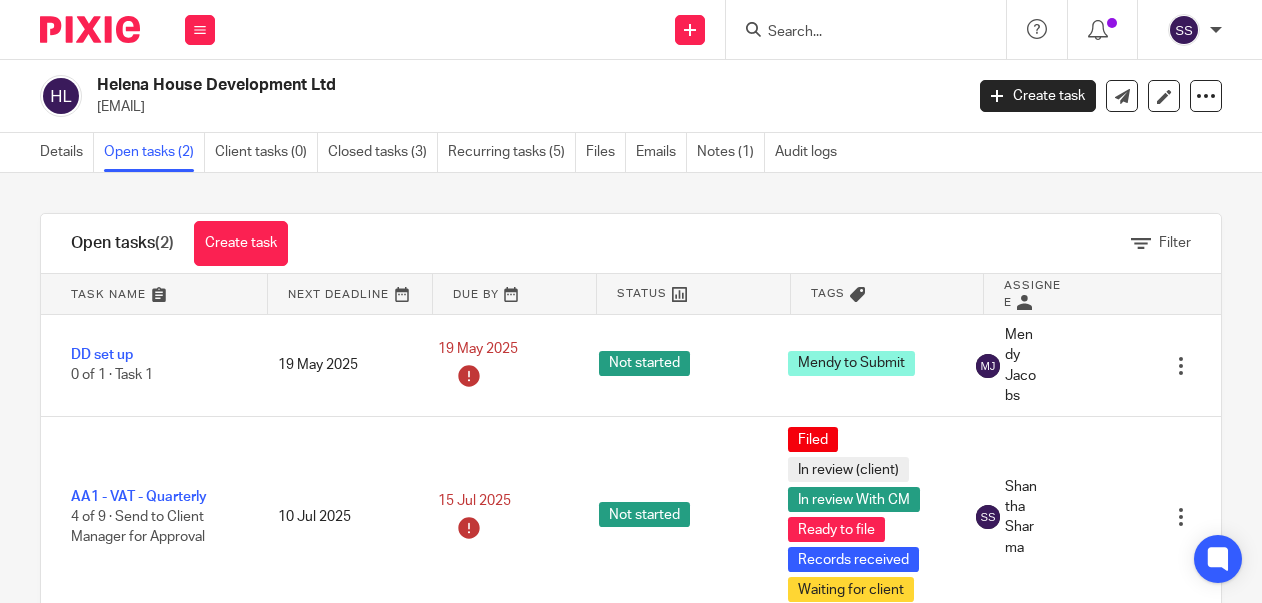 scroll, scrollTop: 0, scrollLeft: 0, axis: both 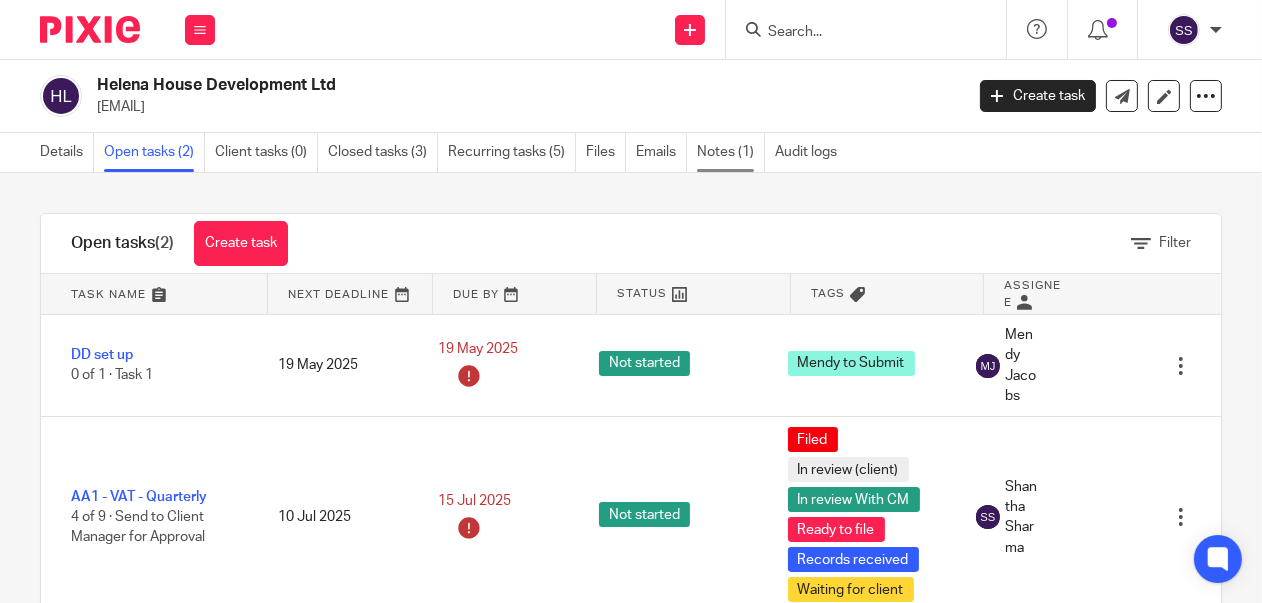 click on "Notes (1)" at bounding box center [731, 152] 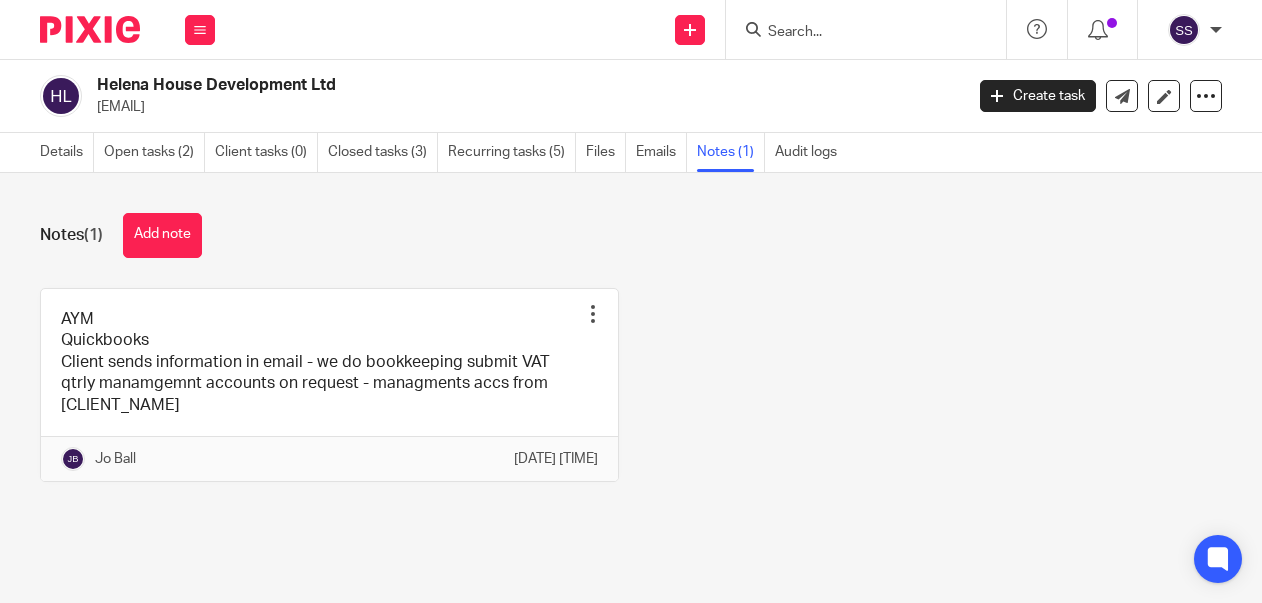 scroll, scrollTop: 0, scrollLeft: 0, axis: both 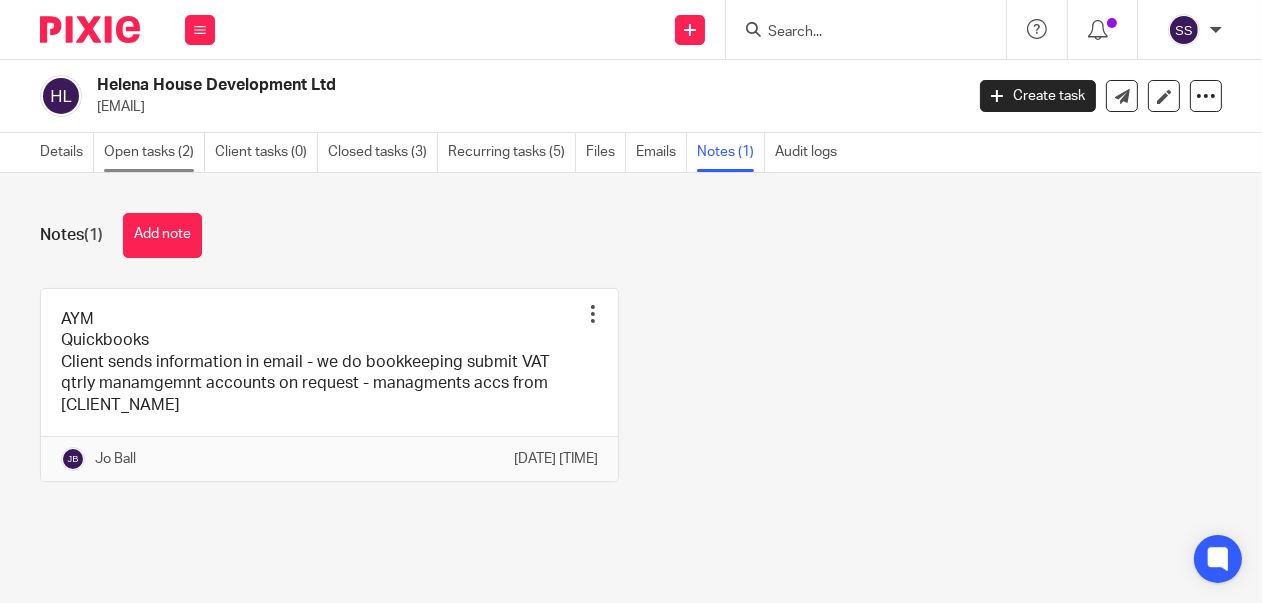 click on "Open tasks (2)" at bounding box center [154, 152] 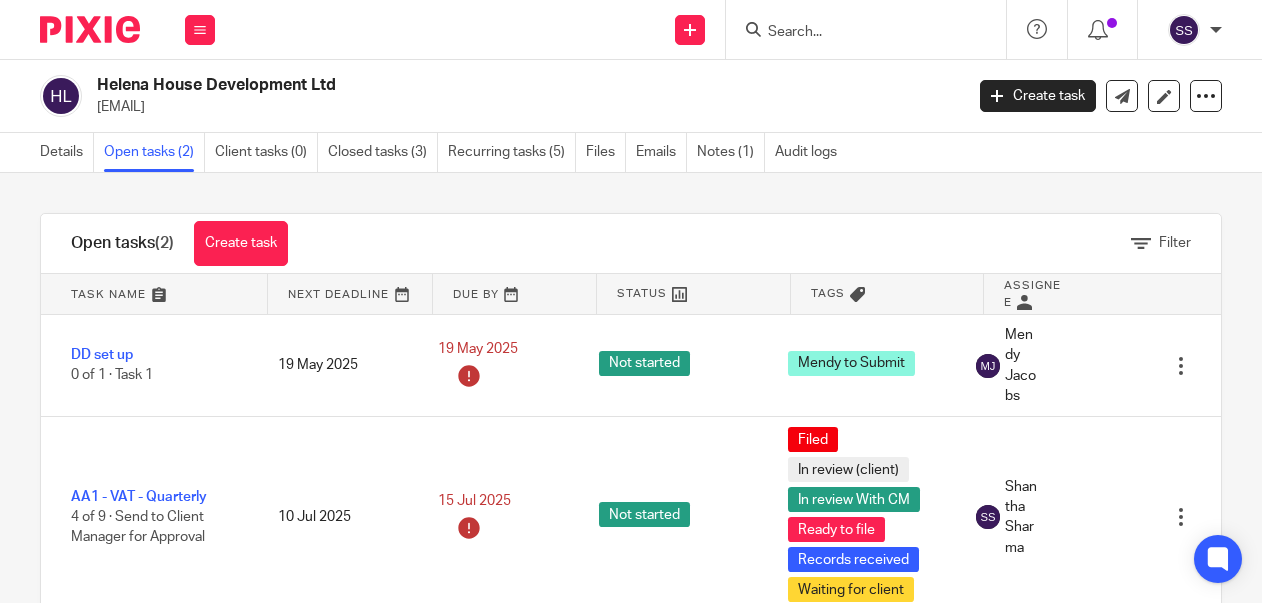 scroll, scrollTop: 0, scrollLeft: 0, axis: both 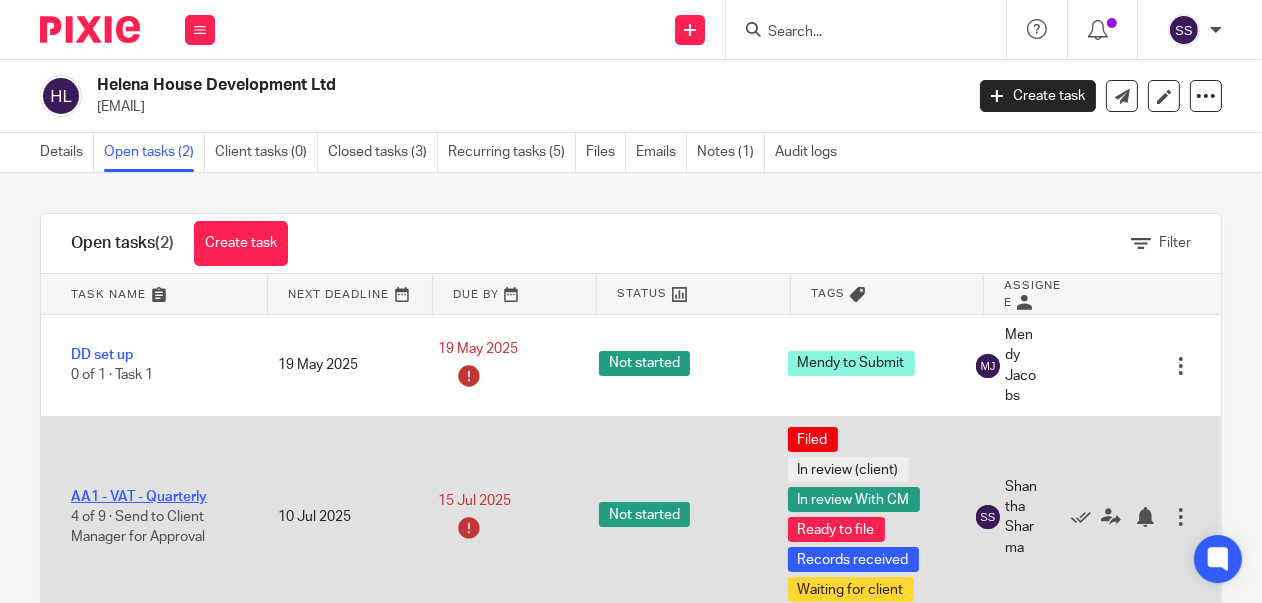 click on "AA1 - VAT - Quarterly" at bounding box center [139, 497] 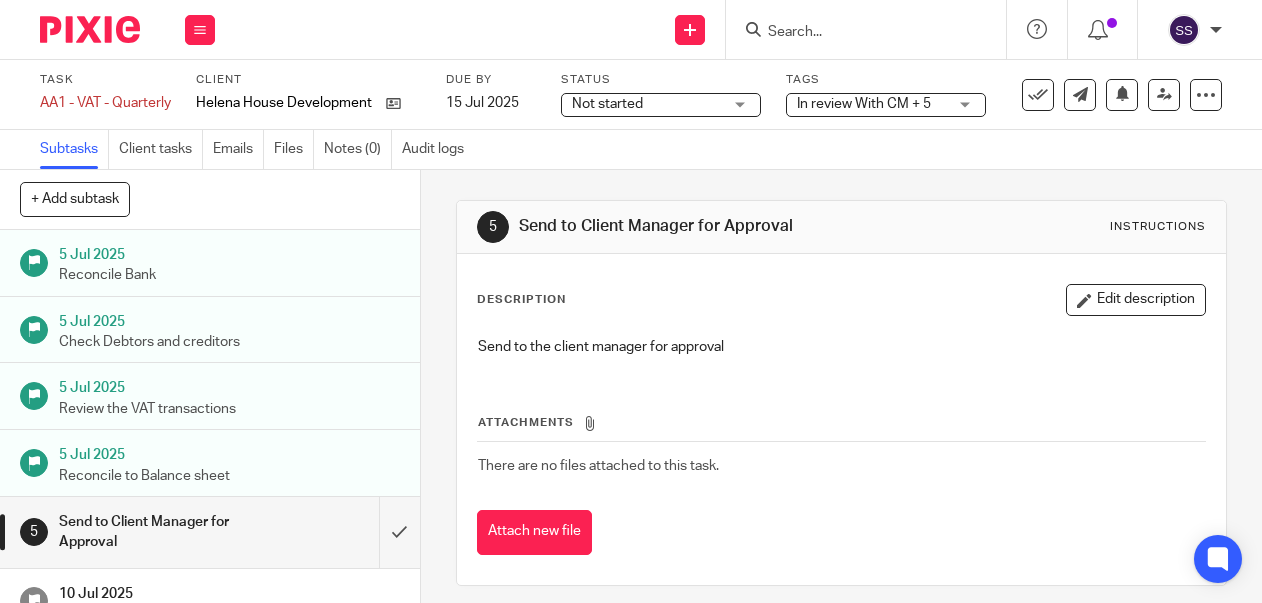 scroll, scrollTop: 0, scrollLeft: 0, axis: both 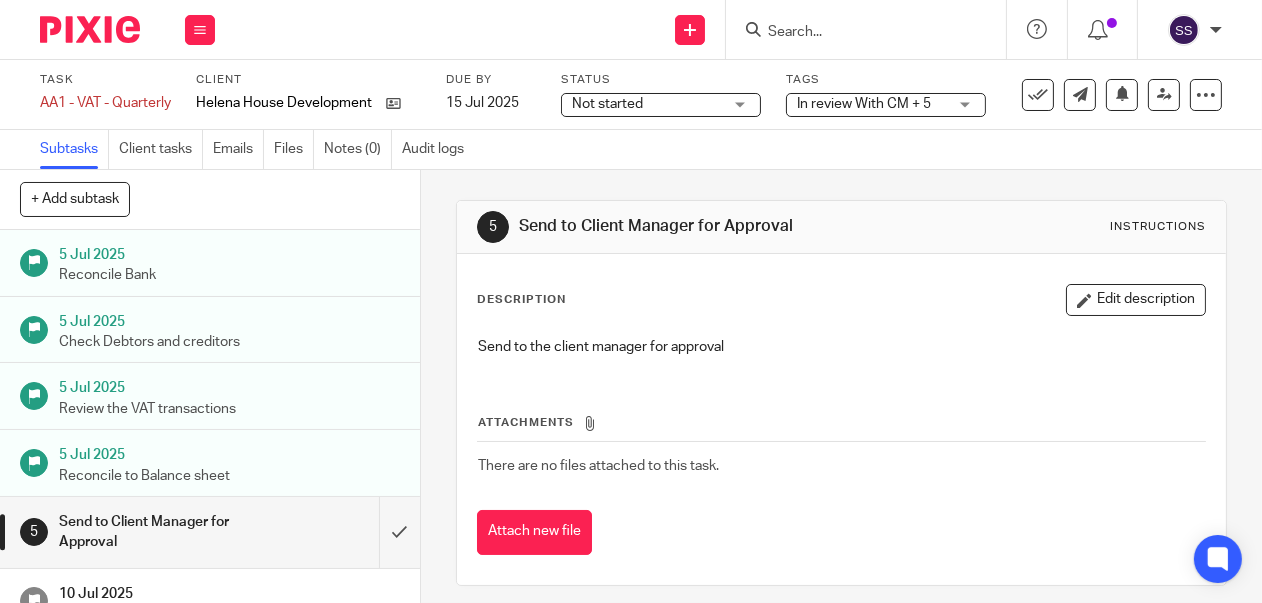 click on "In review With CM + 5" at bounding box center (886, 105) 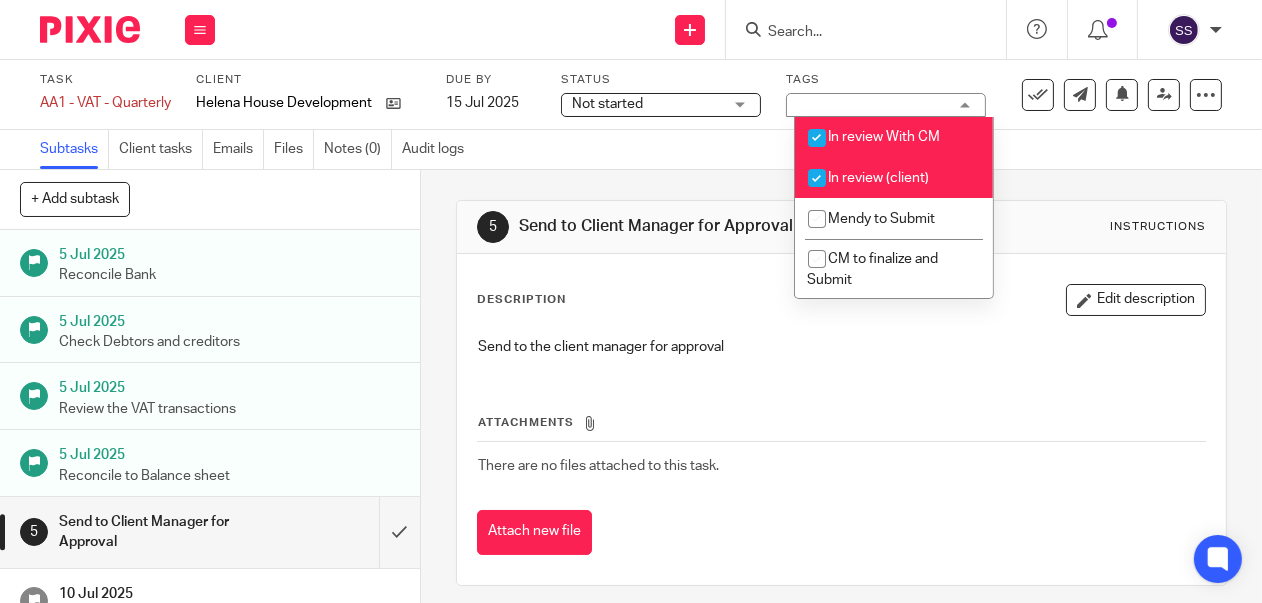 click at bounding box center (817, 178) 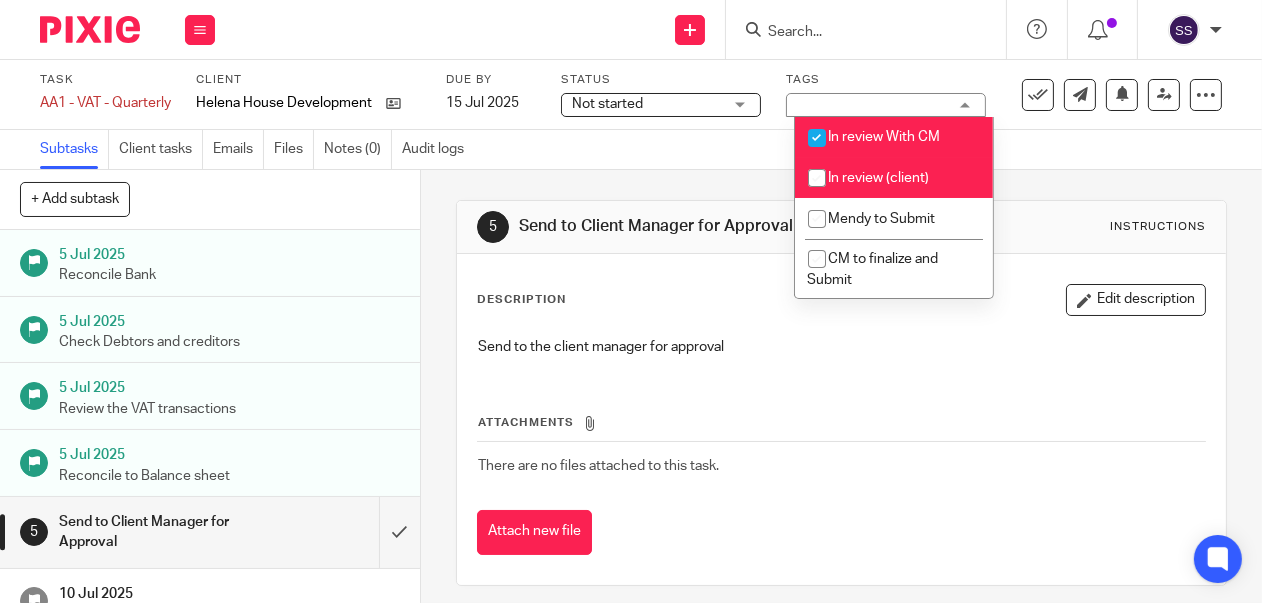 checkbox on "false" 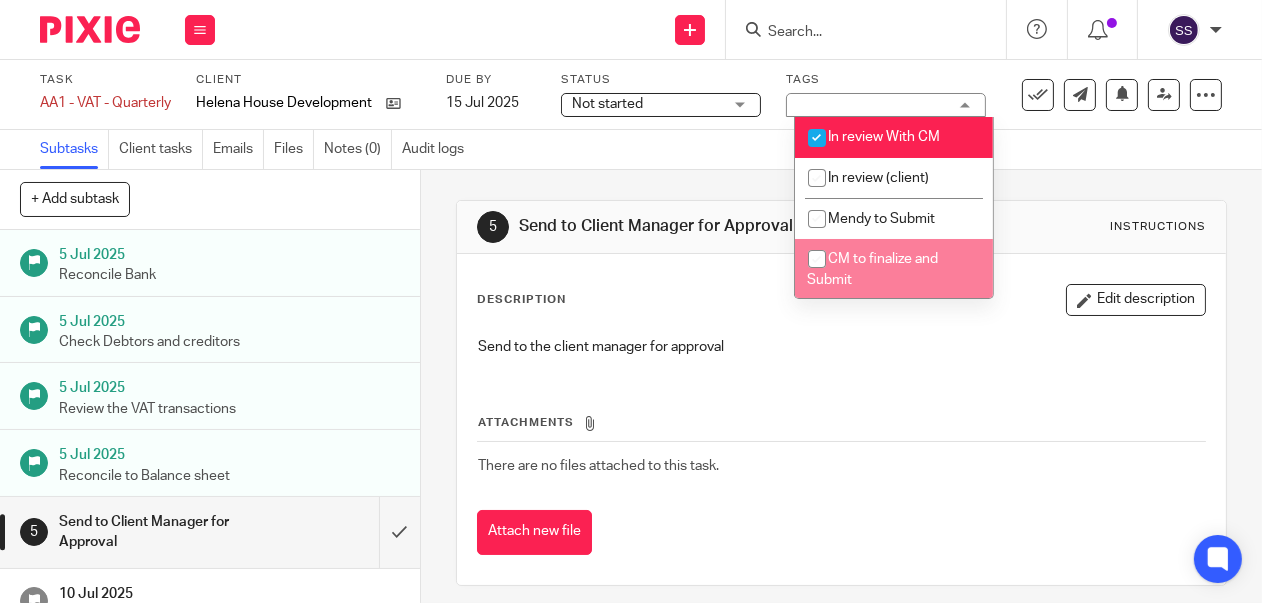 scroll, scrollTop: 158, scrollLeft: 0, axis: vertical 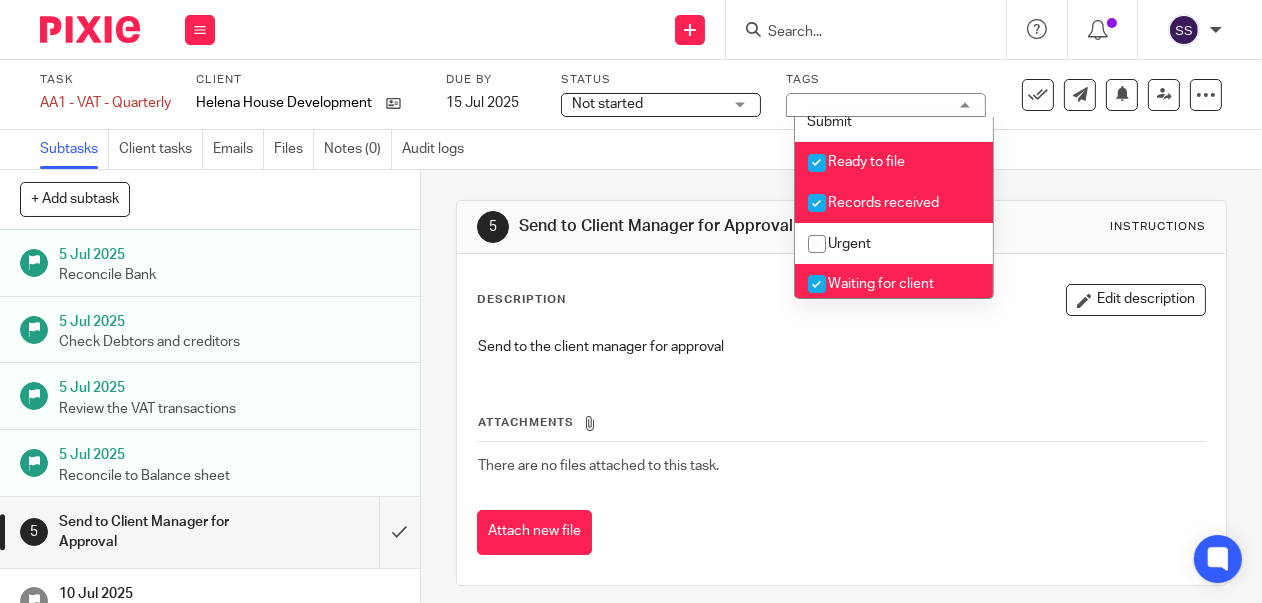 click at bounding box center [817, 163] 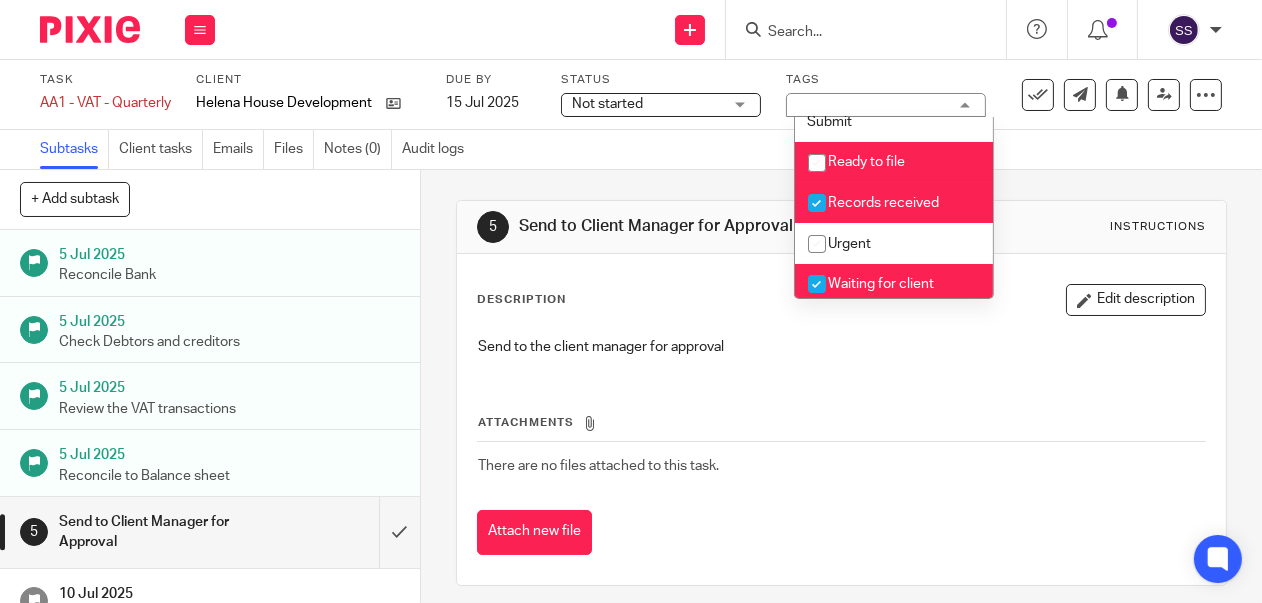 checkbox on "false" 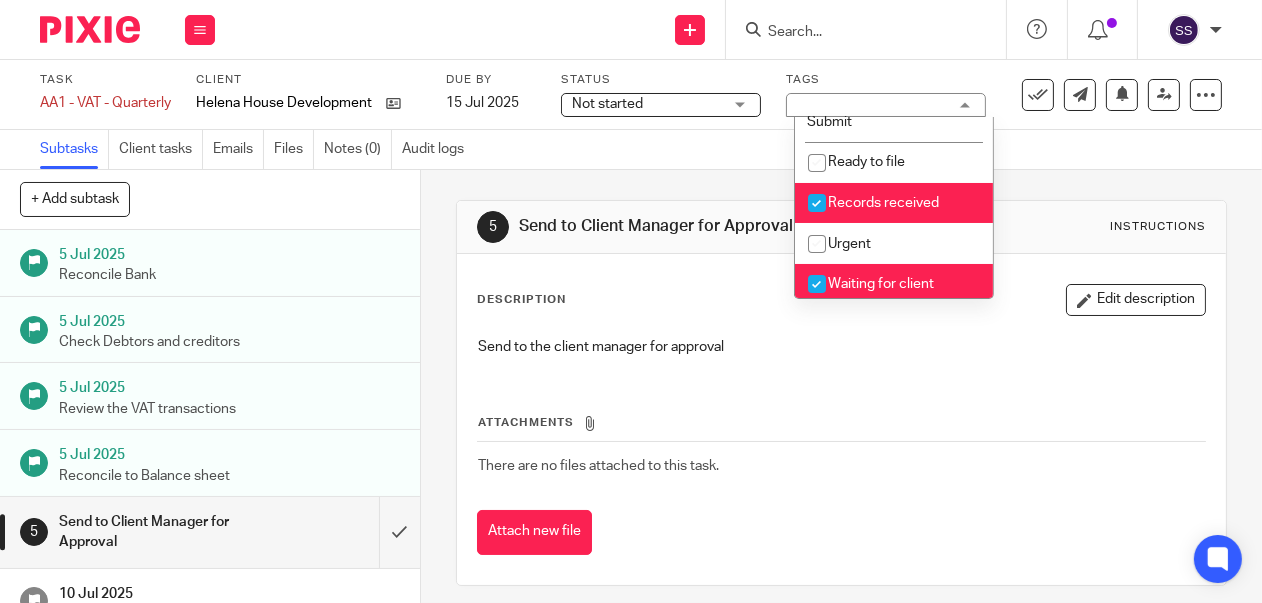 drag, startPoint x: 811, startPoint y: 197, endPoint x: 823, endPoint y: 244, distance: 48.507732 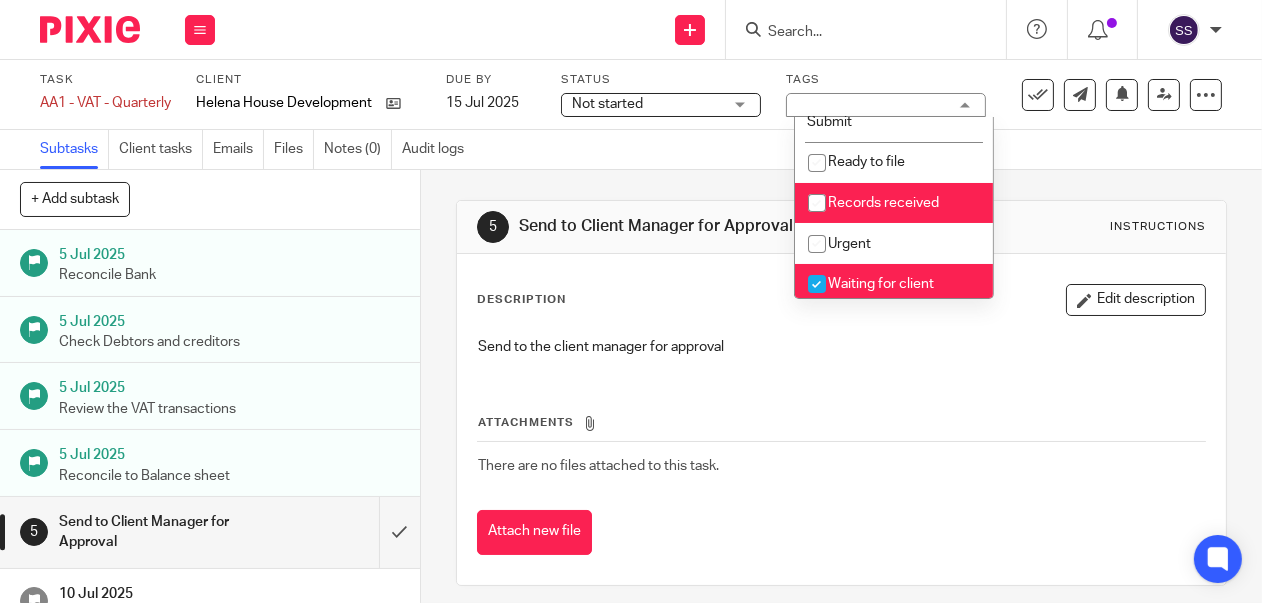 checkbox on "false" 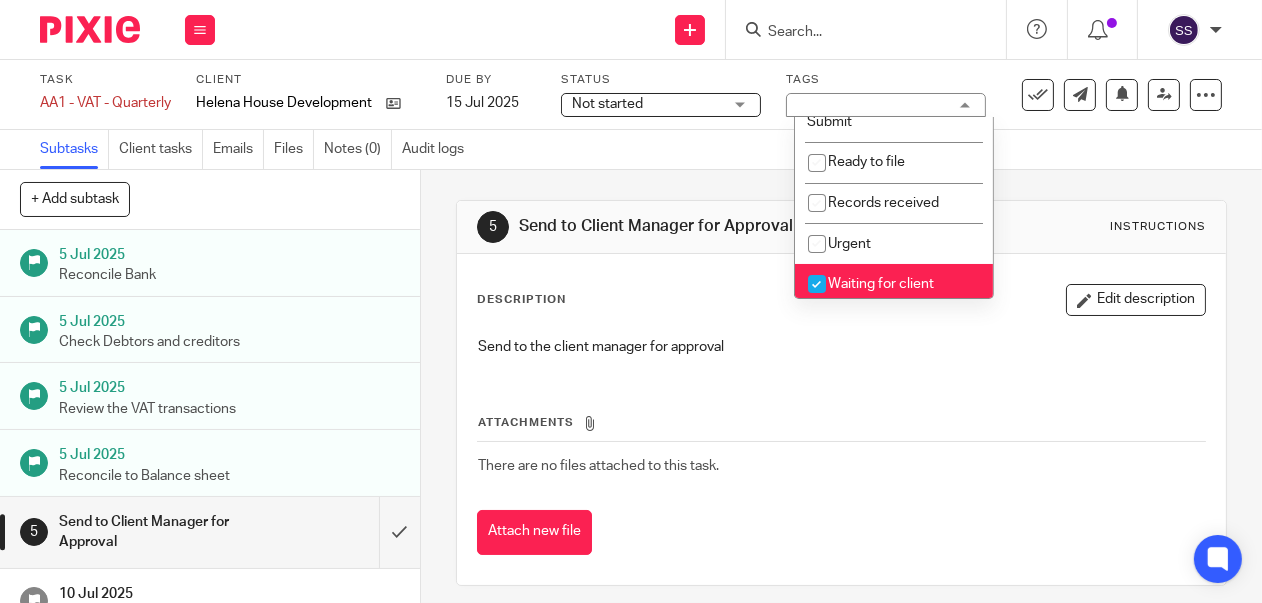 click at bounding box center (817, 284) 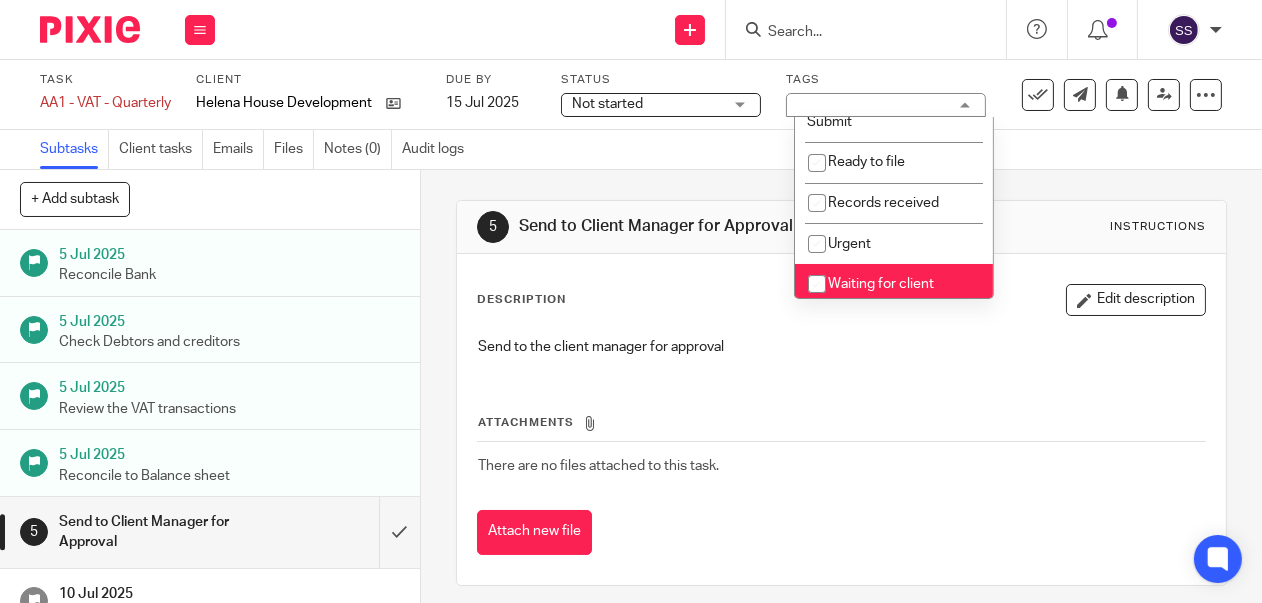 checkbox on "false" 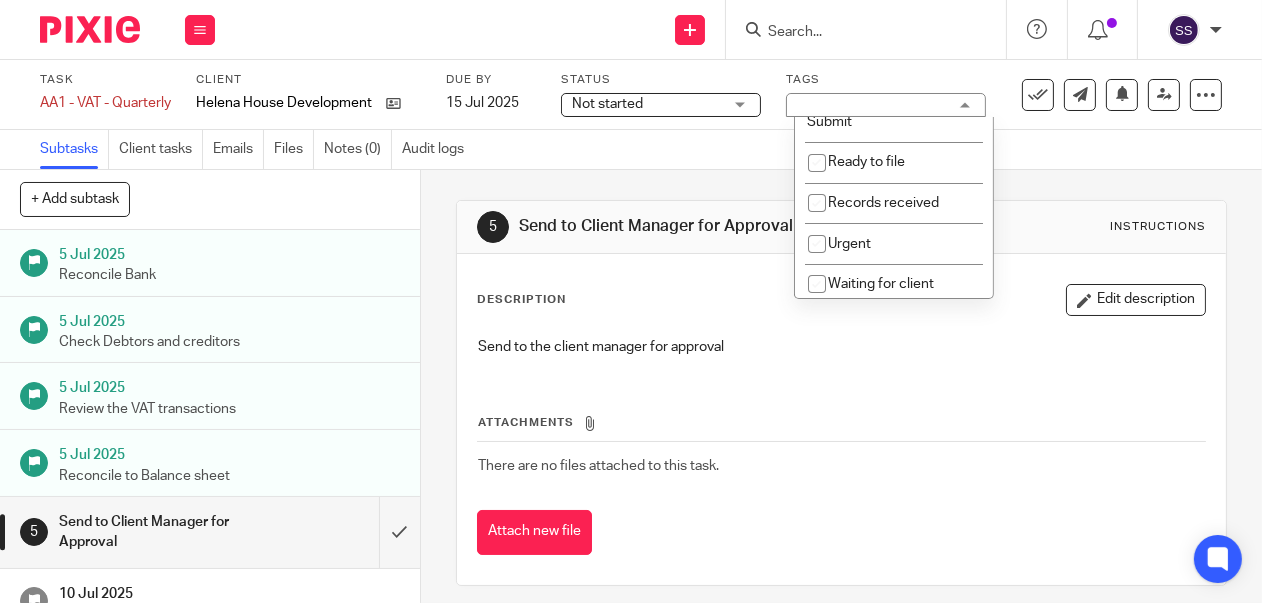 click on "In review With CM
In review (client)
Mendy to Submit
CM to finalize and Submit
Ready to file
Records received
Urgent
Waiting for client
Most Relevant
With Accountant
Work in Progress
With Bookkeeper
Filed
MENDY TO INVOICE
Extended for 3 months by AC
Waiting for final Journal" at bounding box center (894, 208) 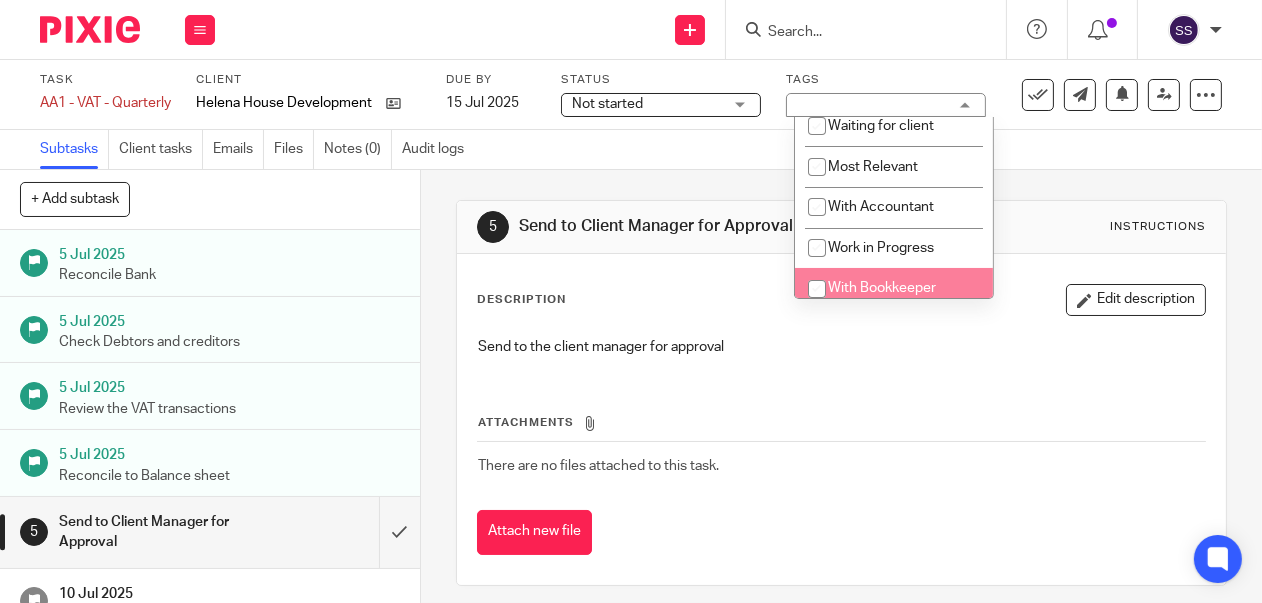 scroll, scrollTop: 474, scrollLeft: 0, axis: vertical 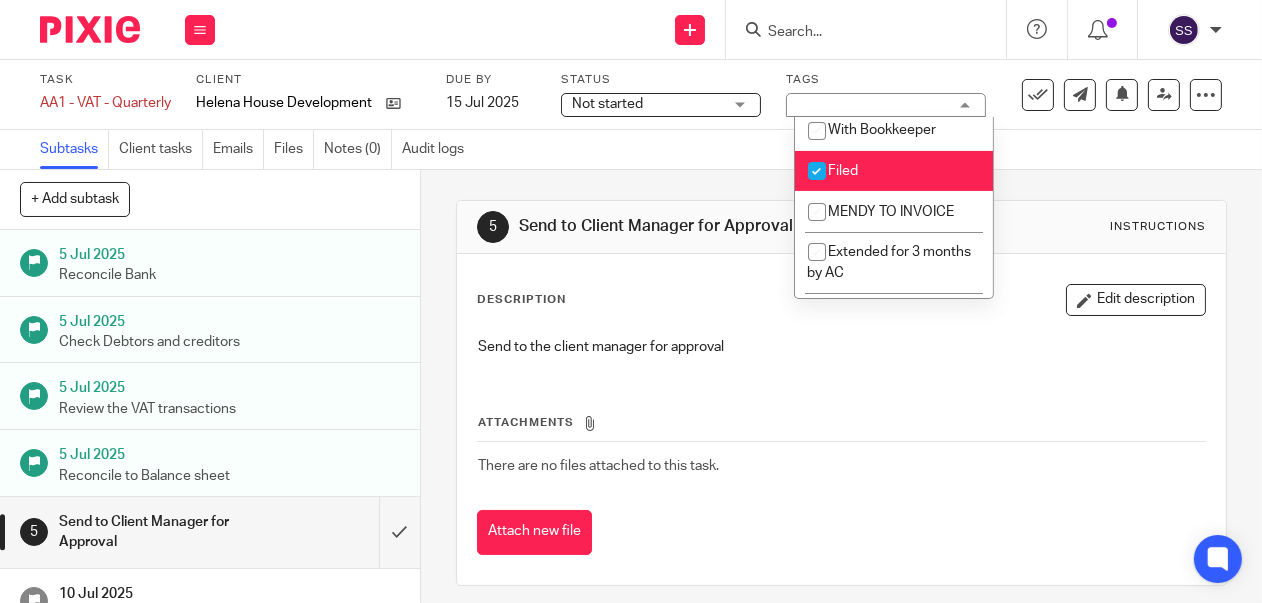 click at bounding box center (817, 171) 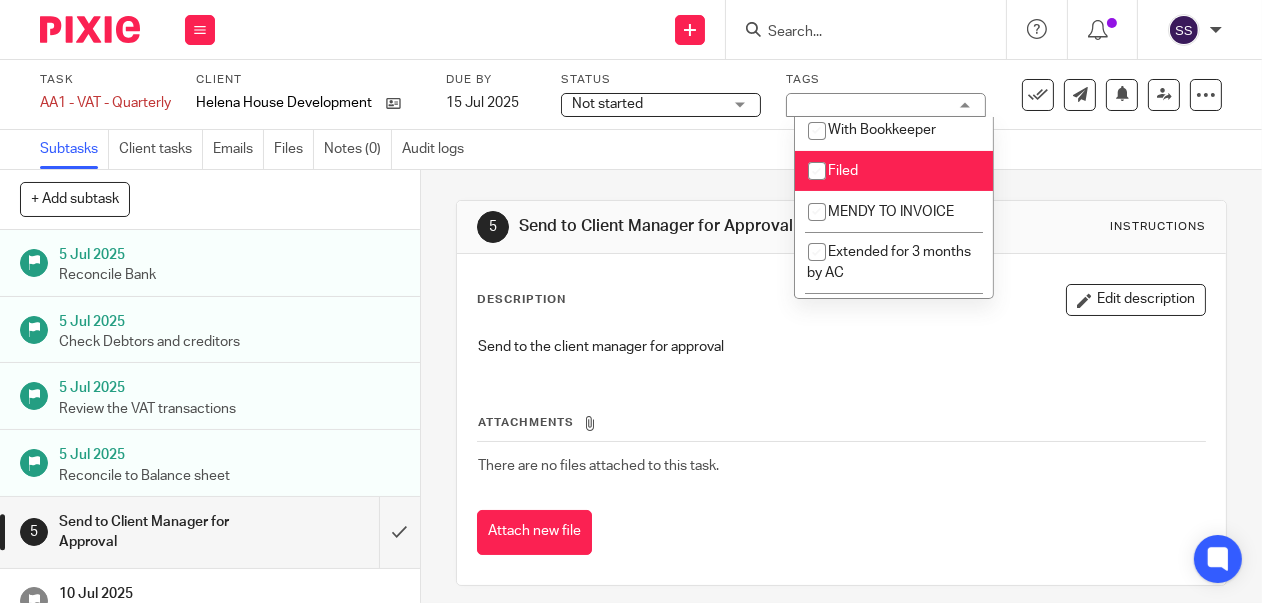 checkbox on "false" 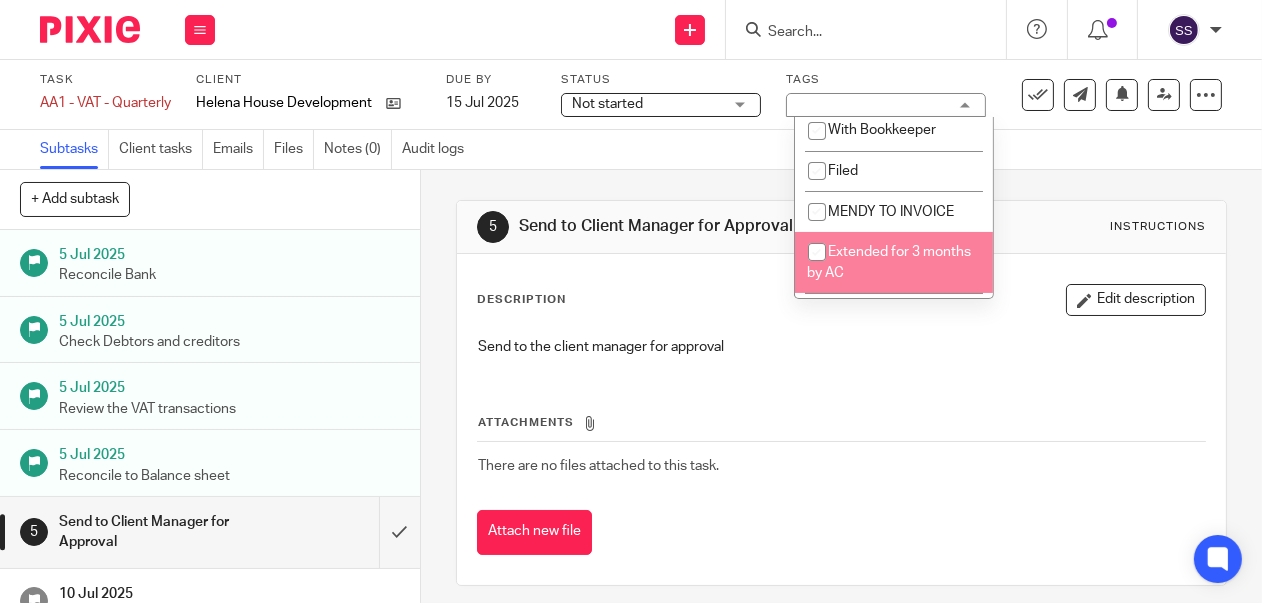 scroll, scrollTop: 526, scrollLeft: 0, axis: vertical 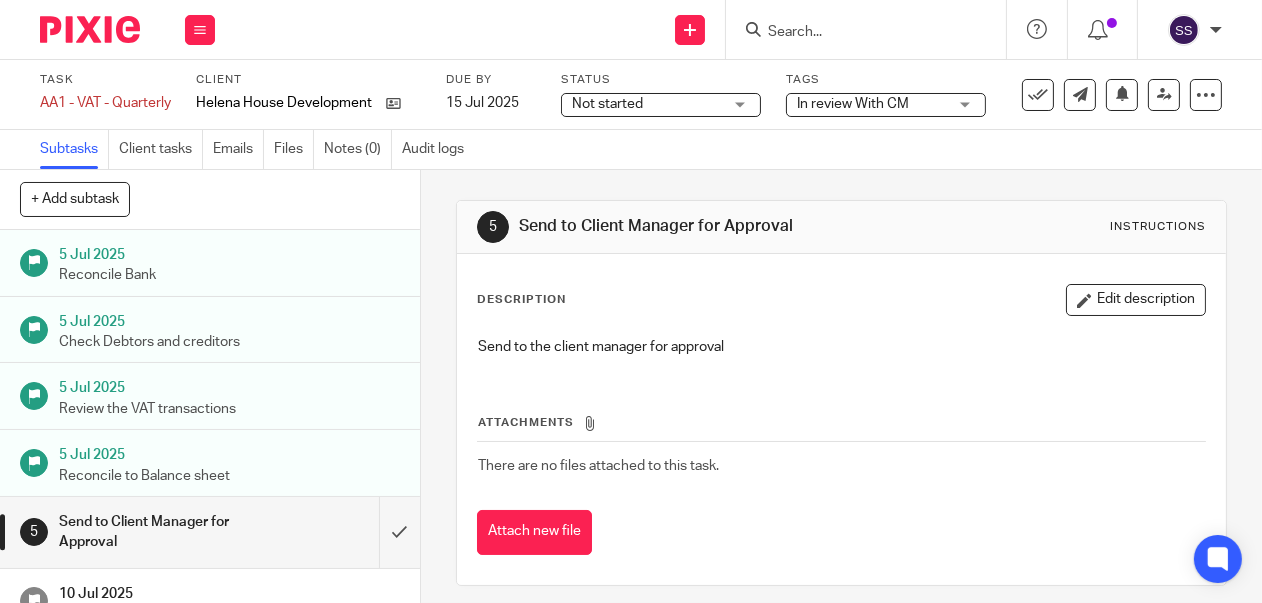 click on "Not started
Not started" at bounding box center (661, 105) 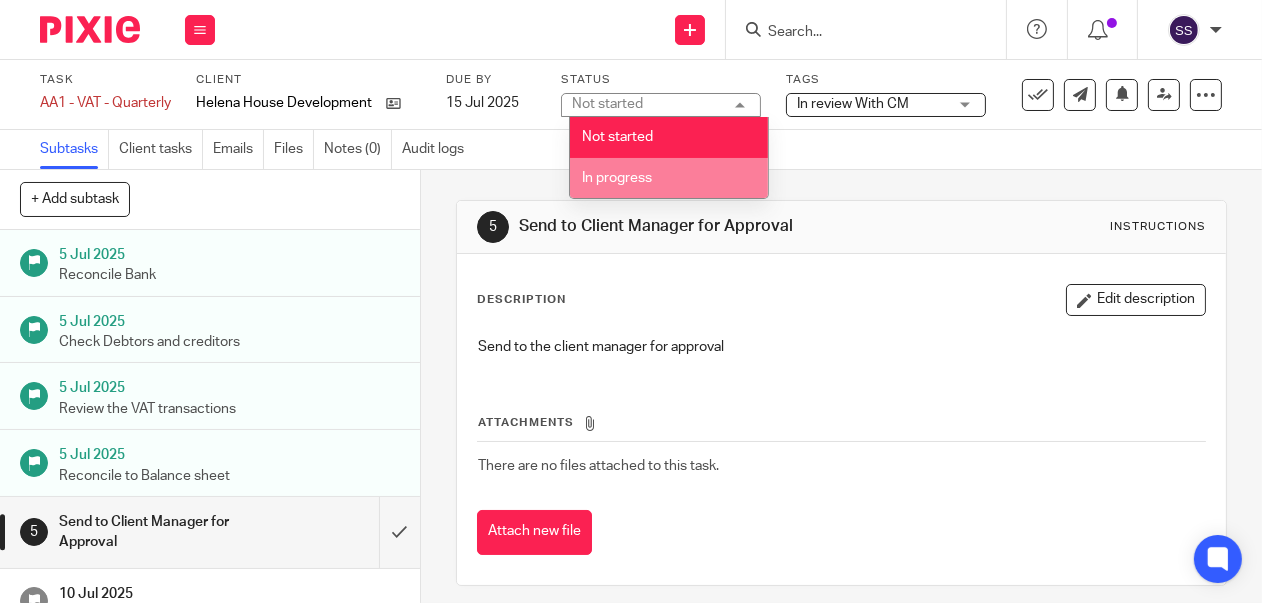 click on "In progress" at bounding box center (669, 178) 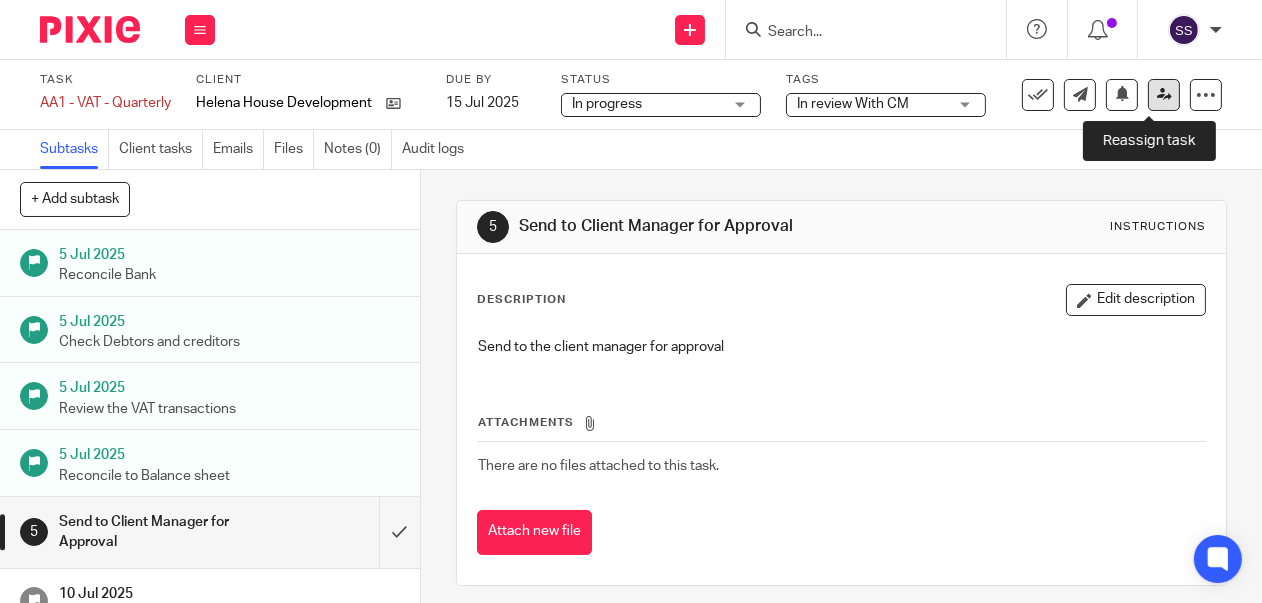 click at bounding box center (1164, 94) 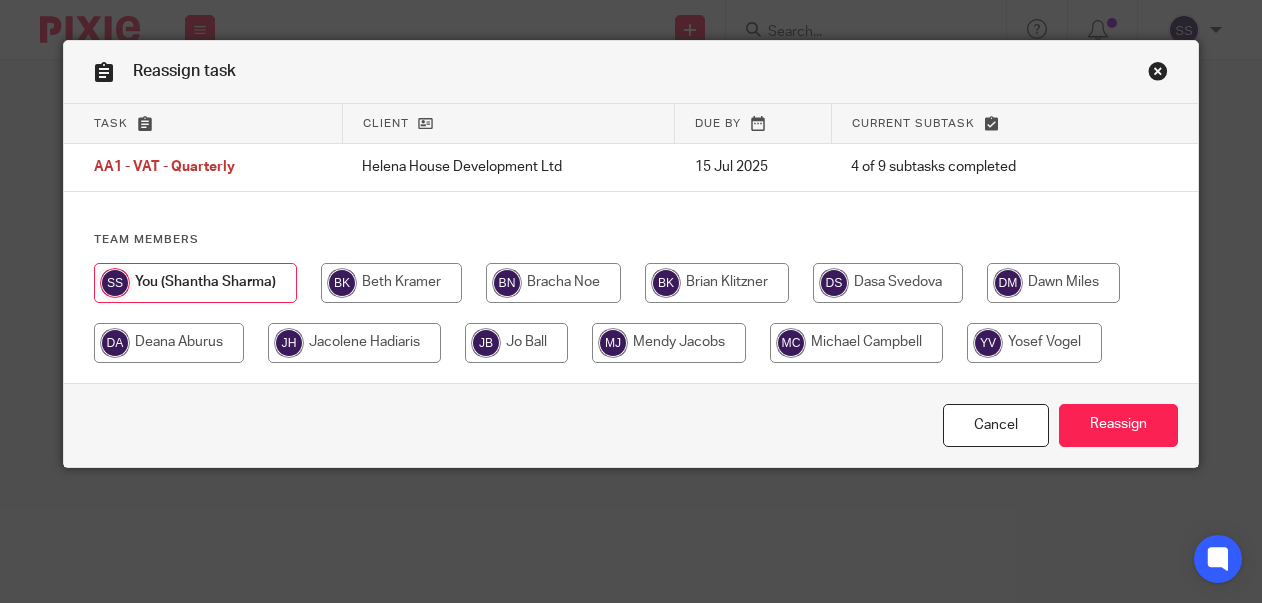 scroll, scrollTop: 0, scrollLeft: 0, axis: both 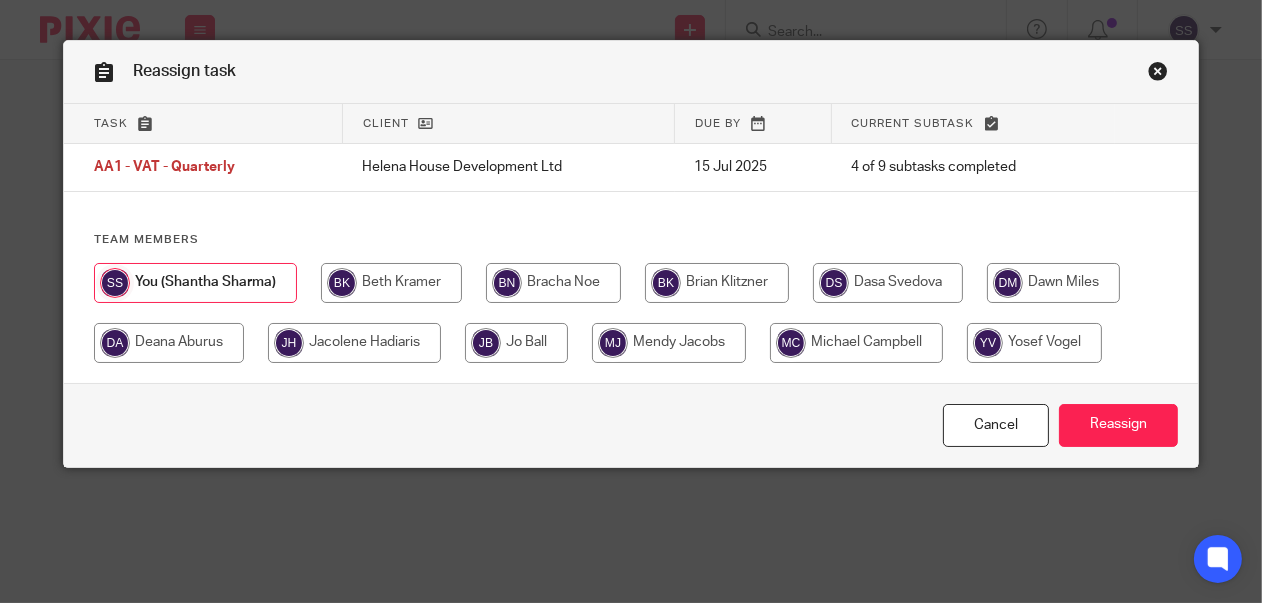 click at bounding box center (516, 343) 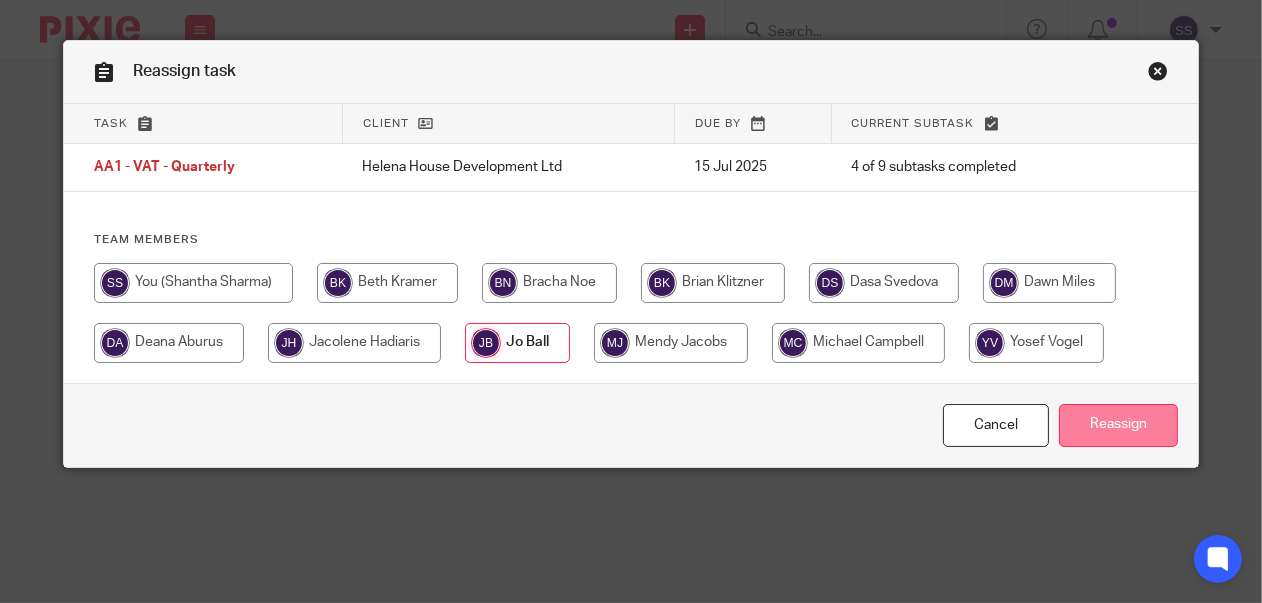click on "Reassign" at bounding box center (1118, 425) 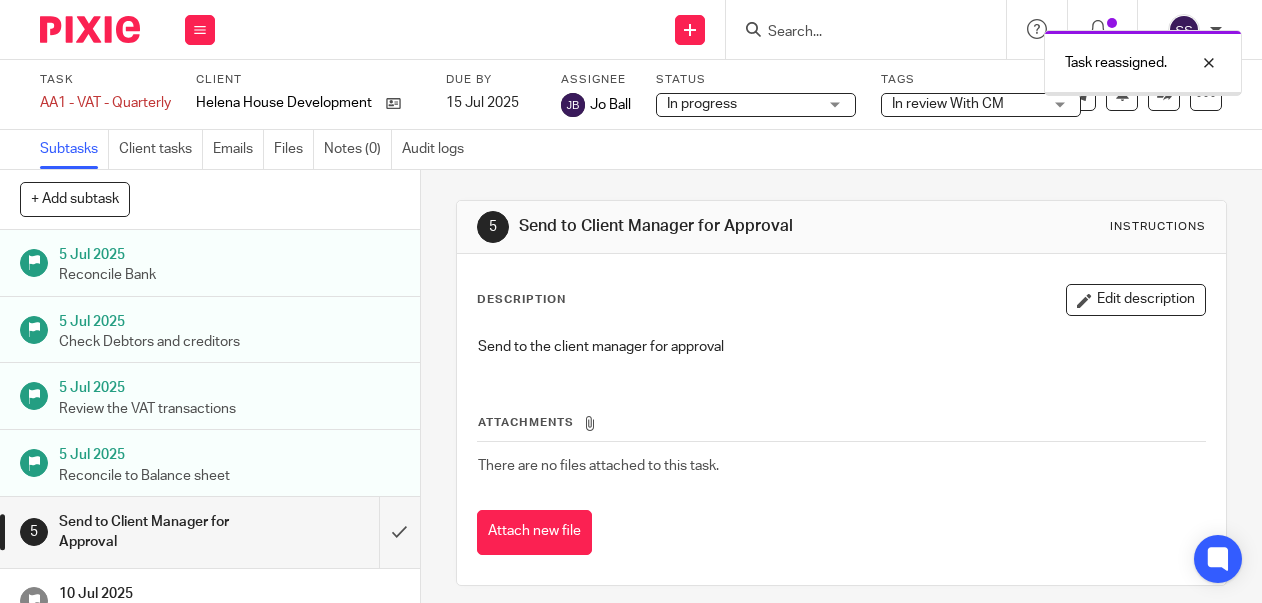 scroll, scrollTop: 0, scrollLeft: 0, axis: both 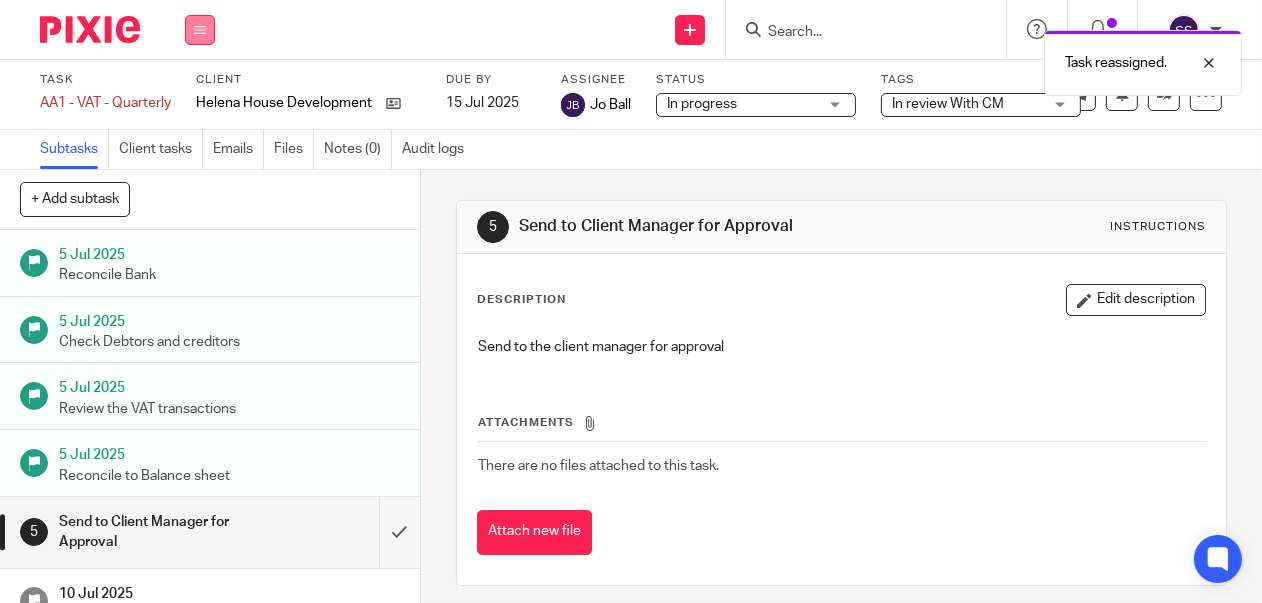 click at bounding box center (200, 30) 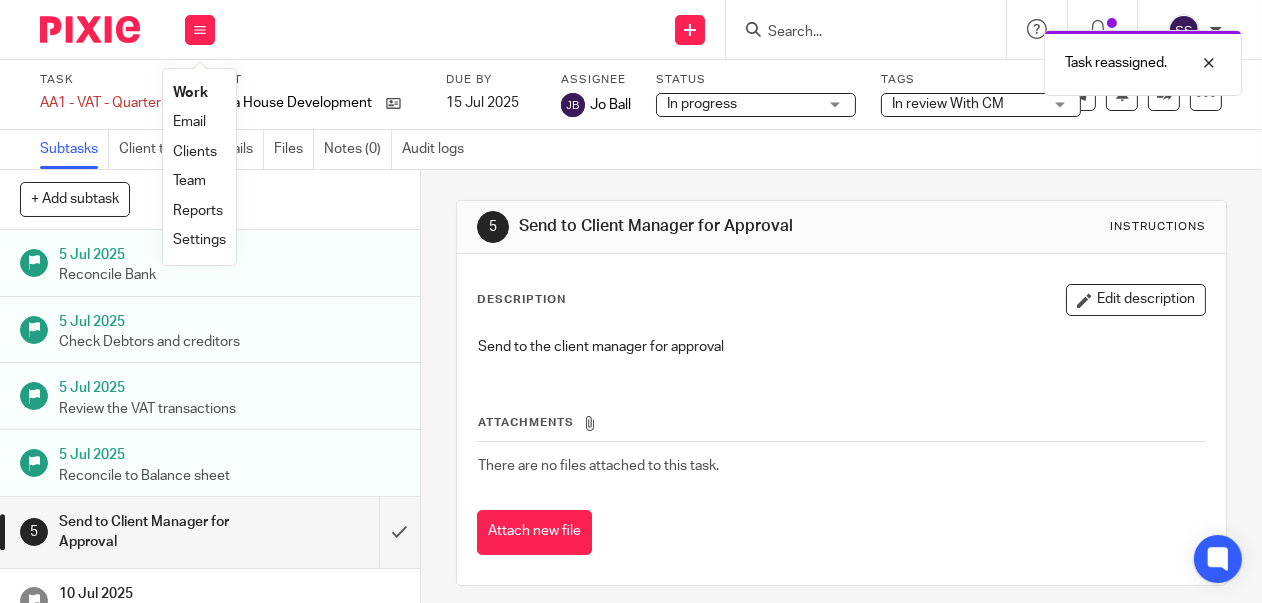click on "Clients" at bounding box center (195, 152) 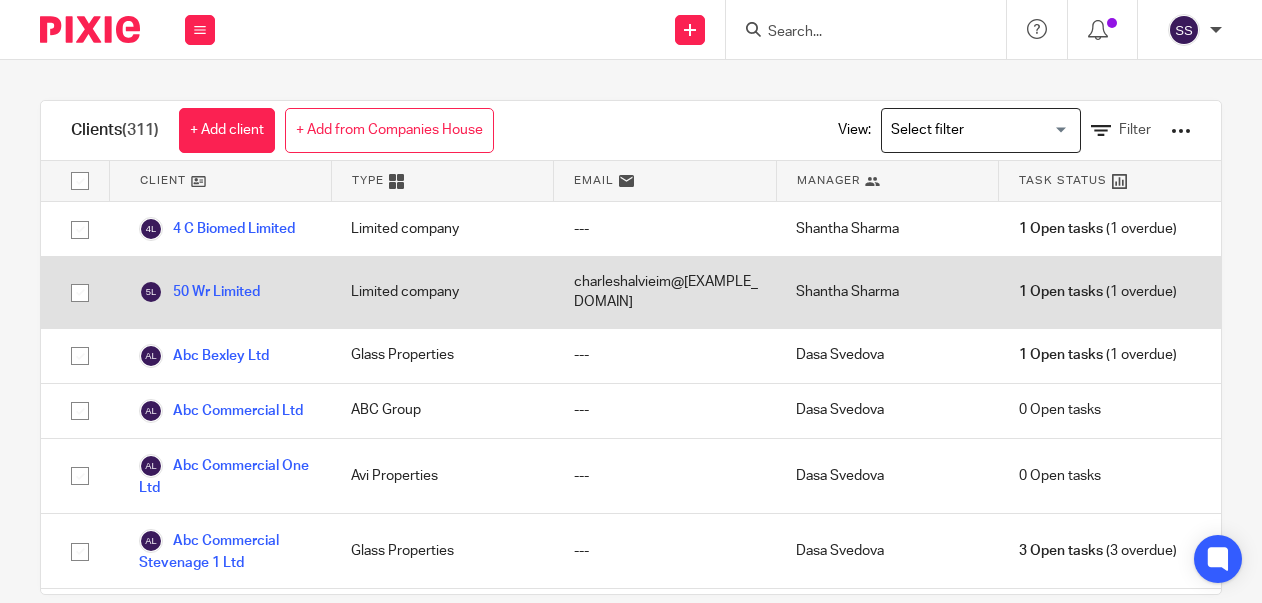 scroll, scrollTop: 0, scrollLeft: 0, axis: both 